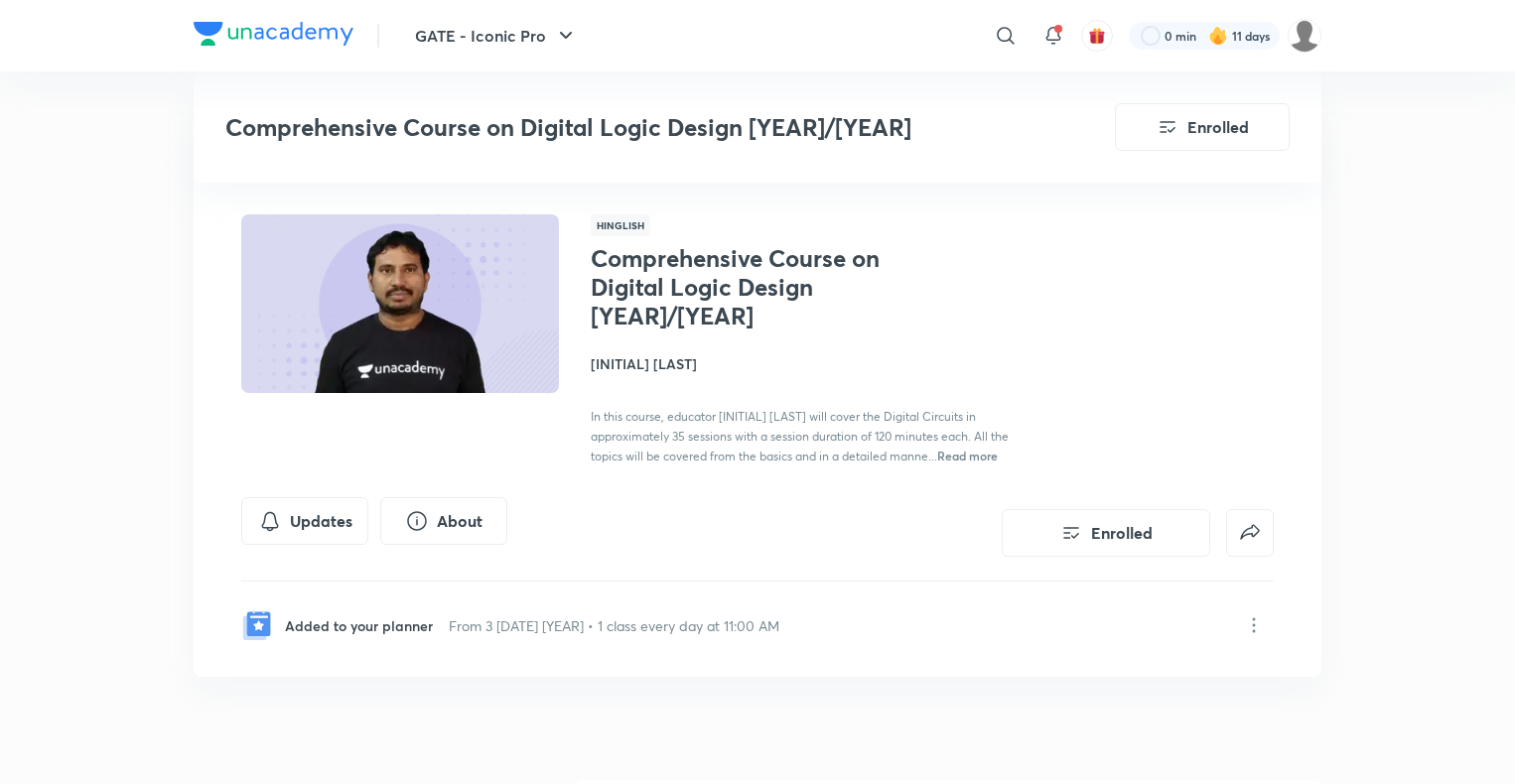 scroll, scrollTop: 8618, scrollLeft: 0, axis: vertical 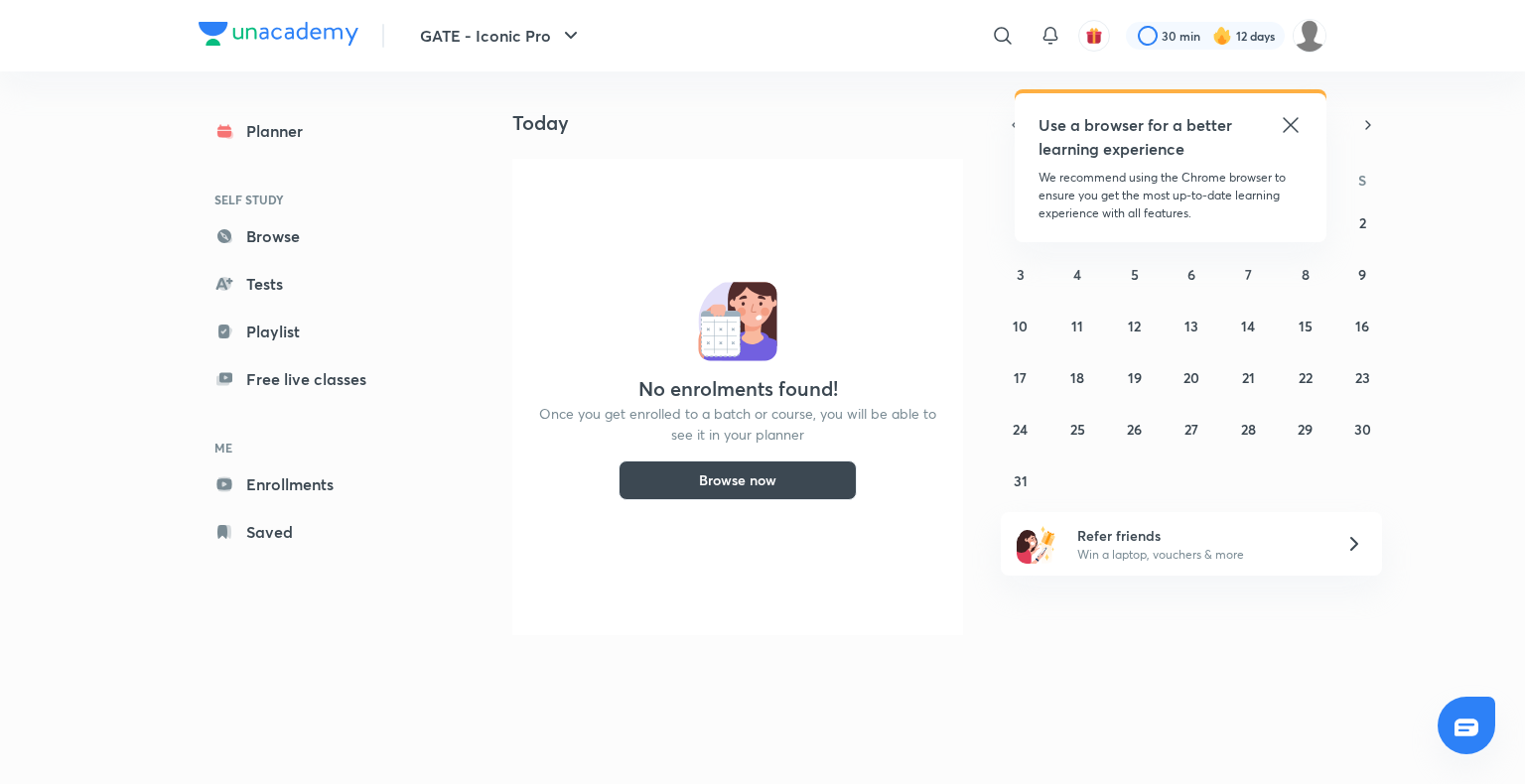 click on "Use a browser for a better learning experience" at bounding box center [1171, 137] 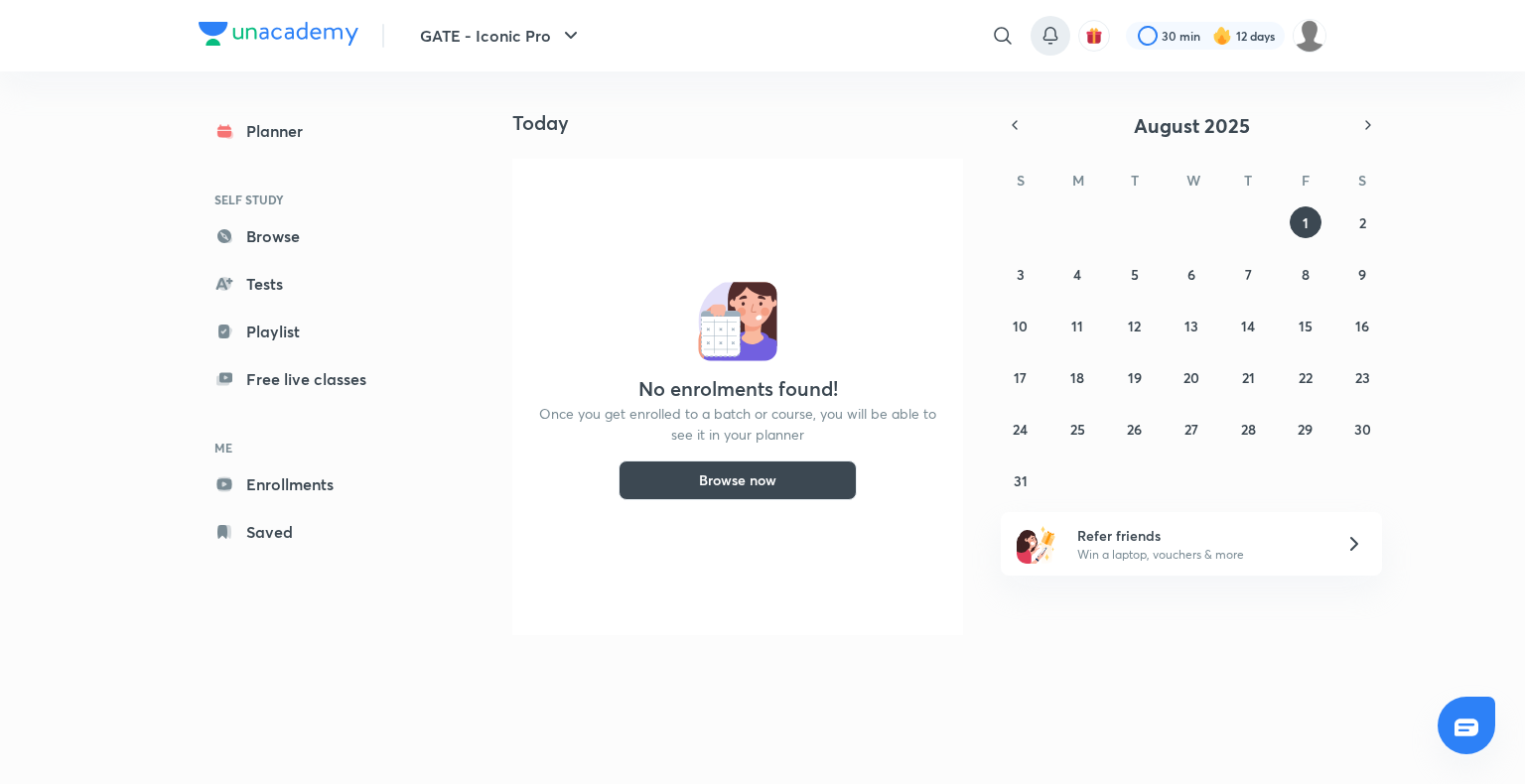 click 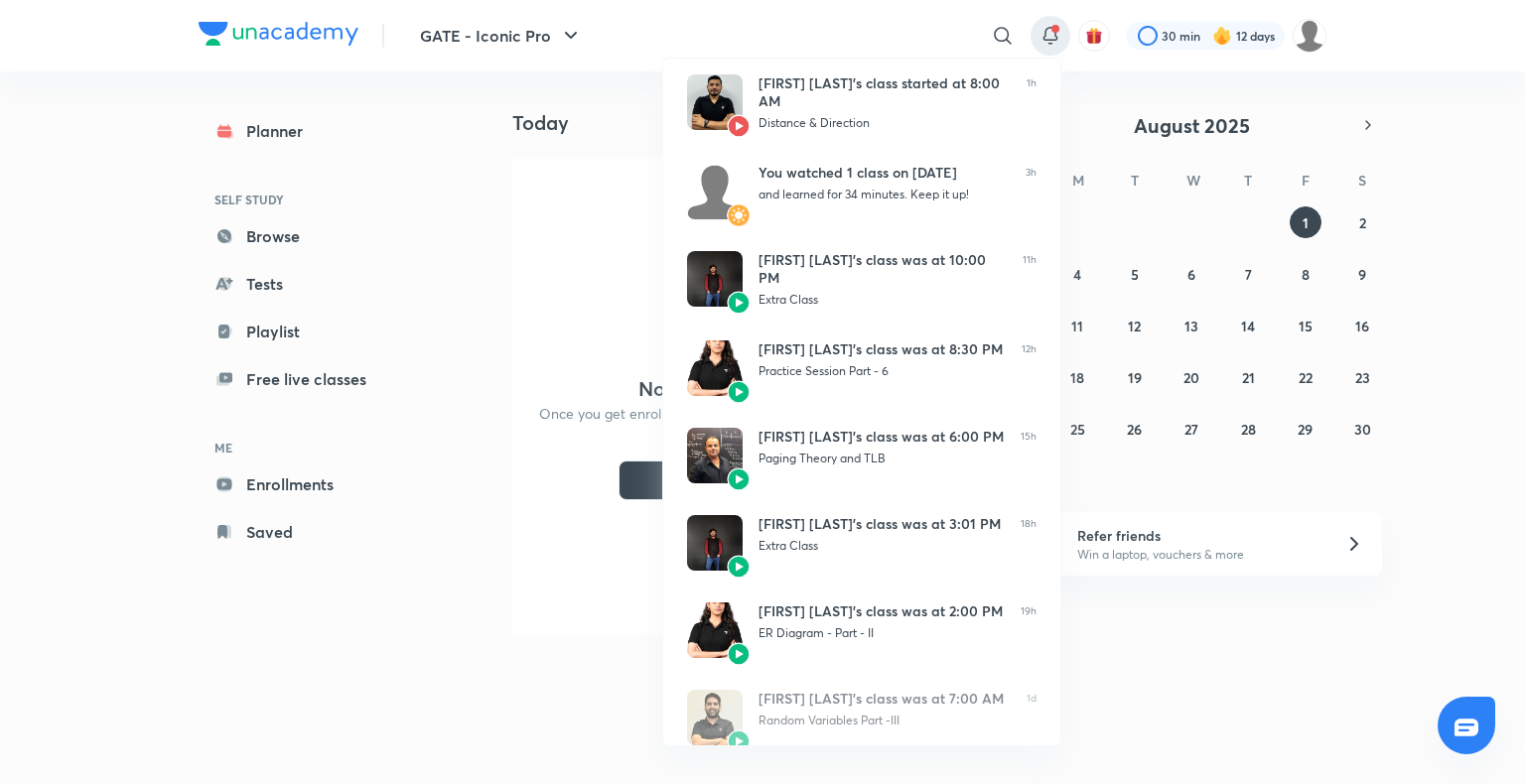click at bounding box center (762, 392) 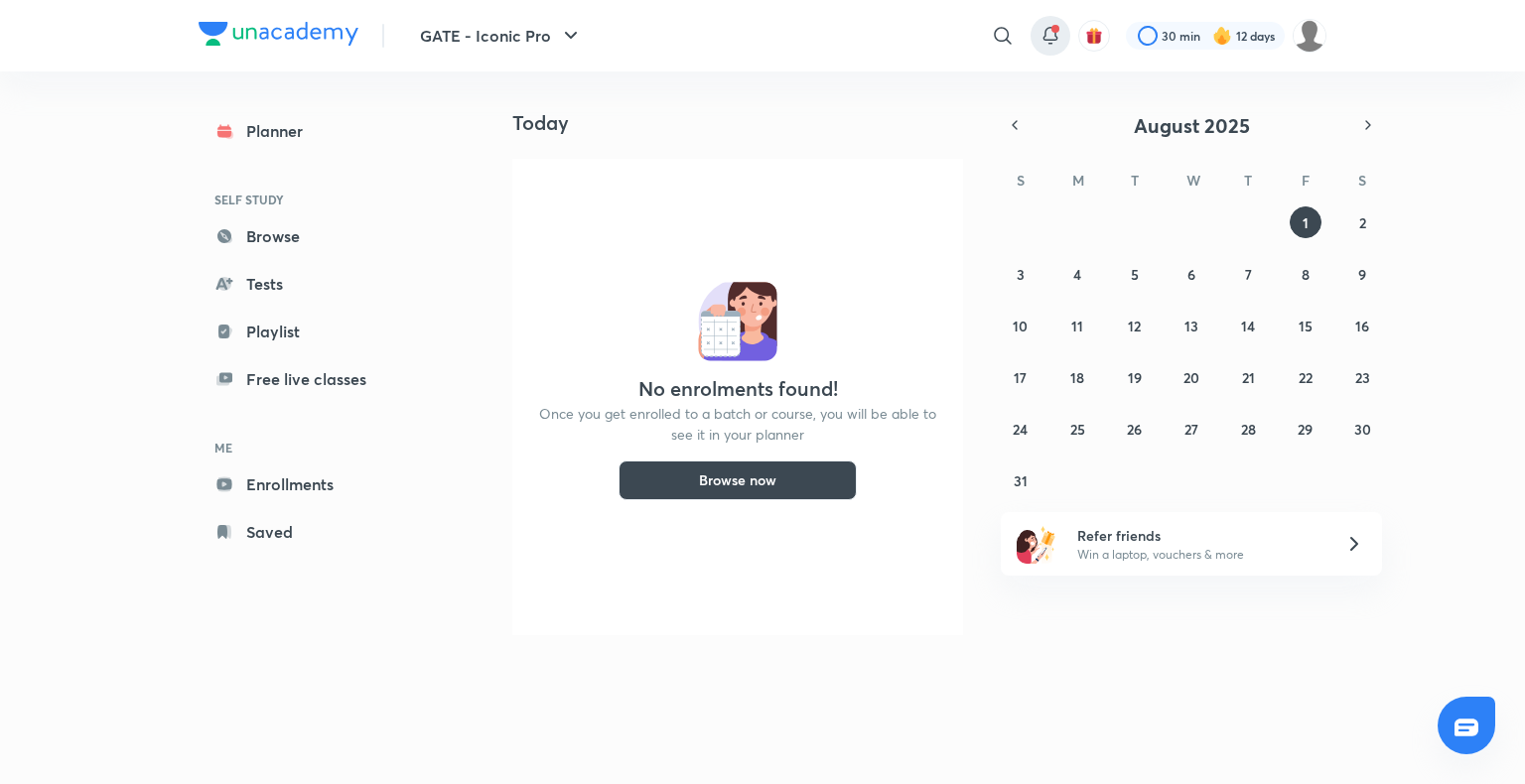 click 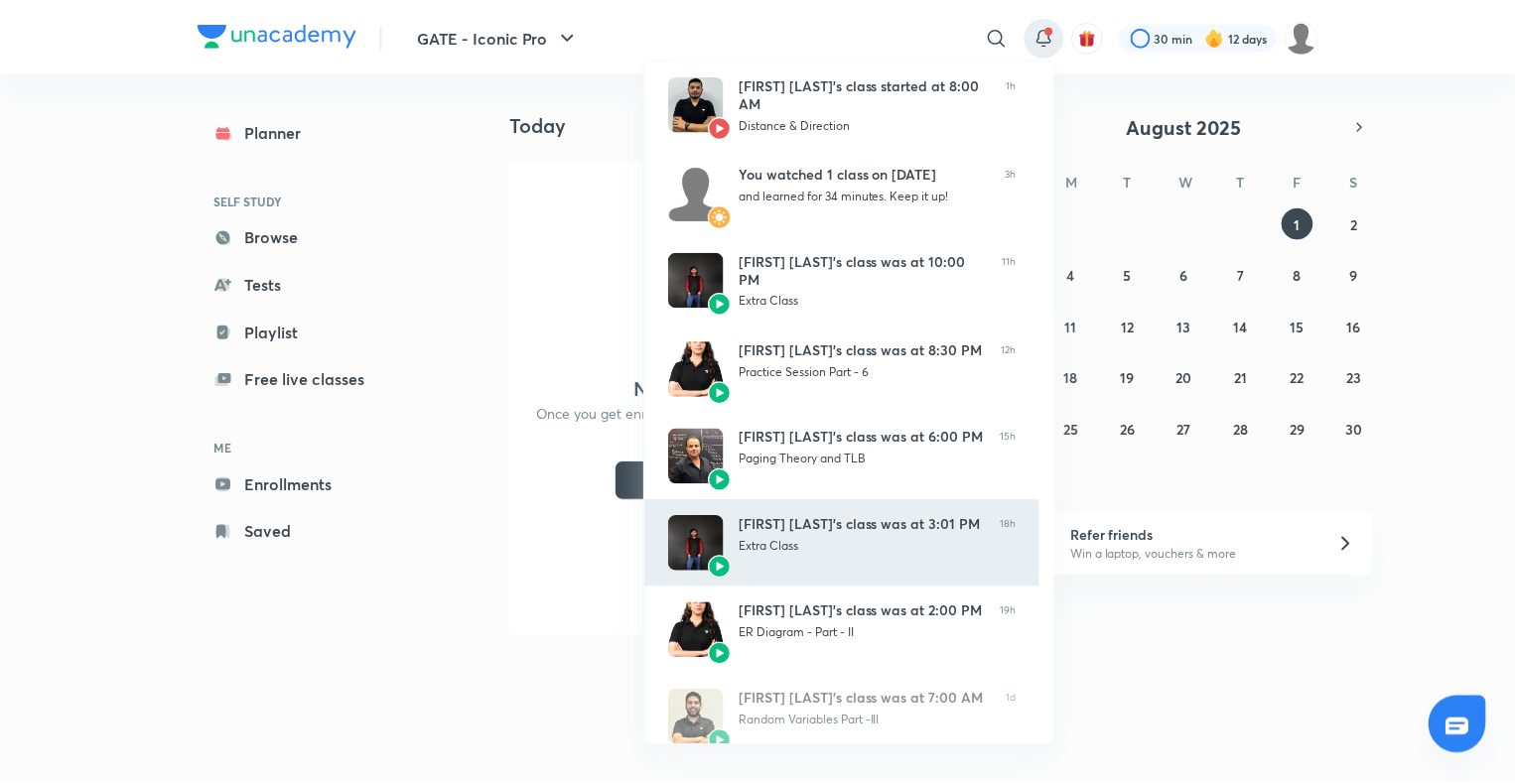 scroll, scrollTop: 242, scrollLeft: 0, axis: vertical 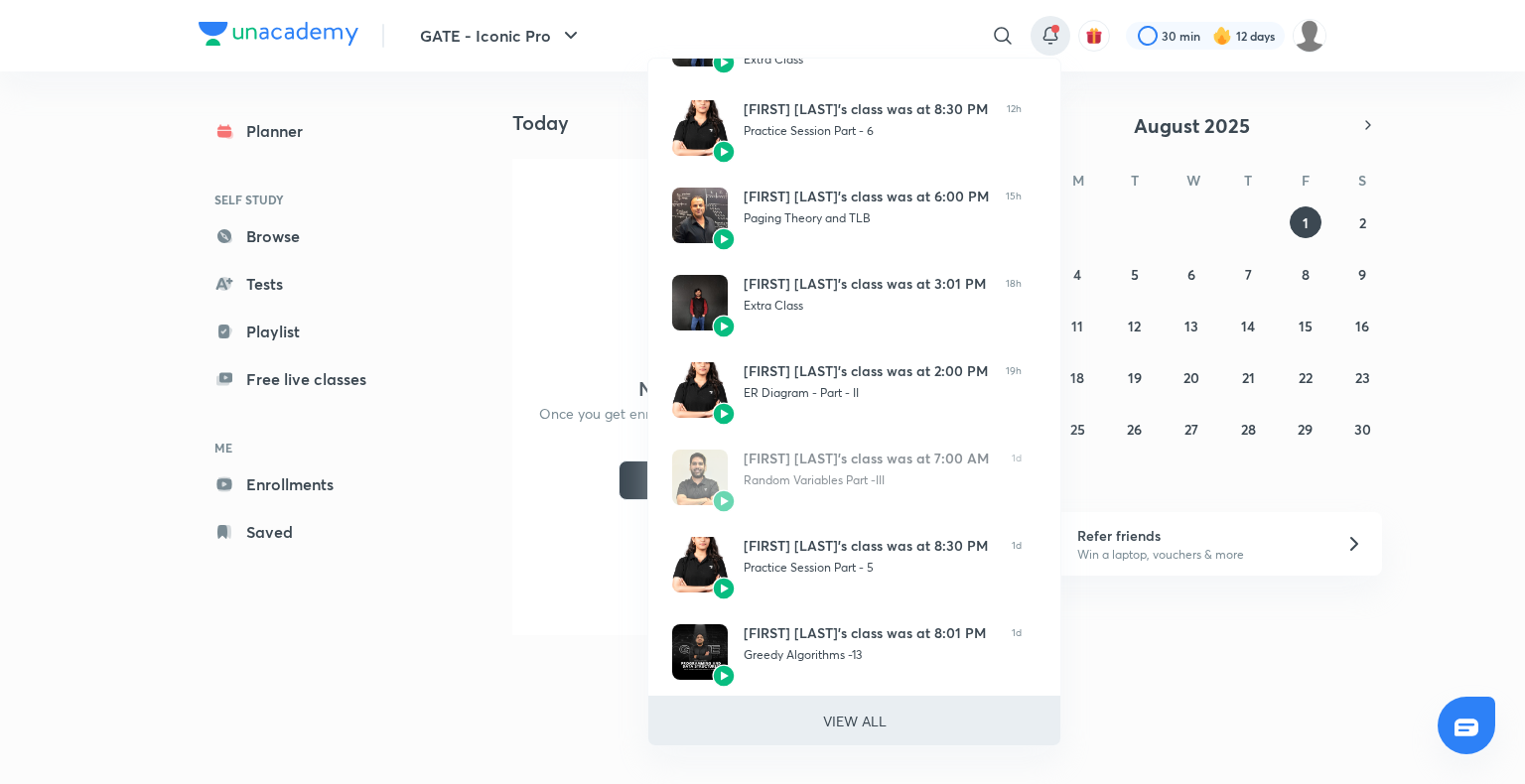 click on "VIEW ALL" at bounding box center [854, 720] 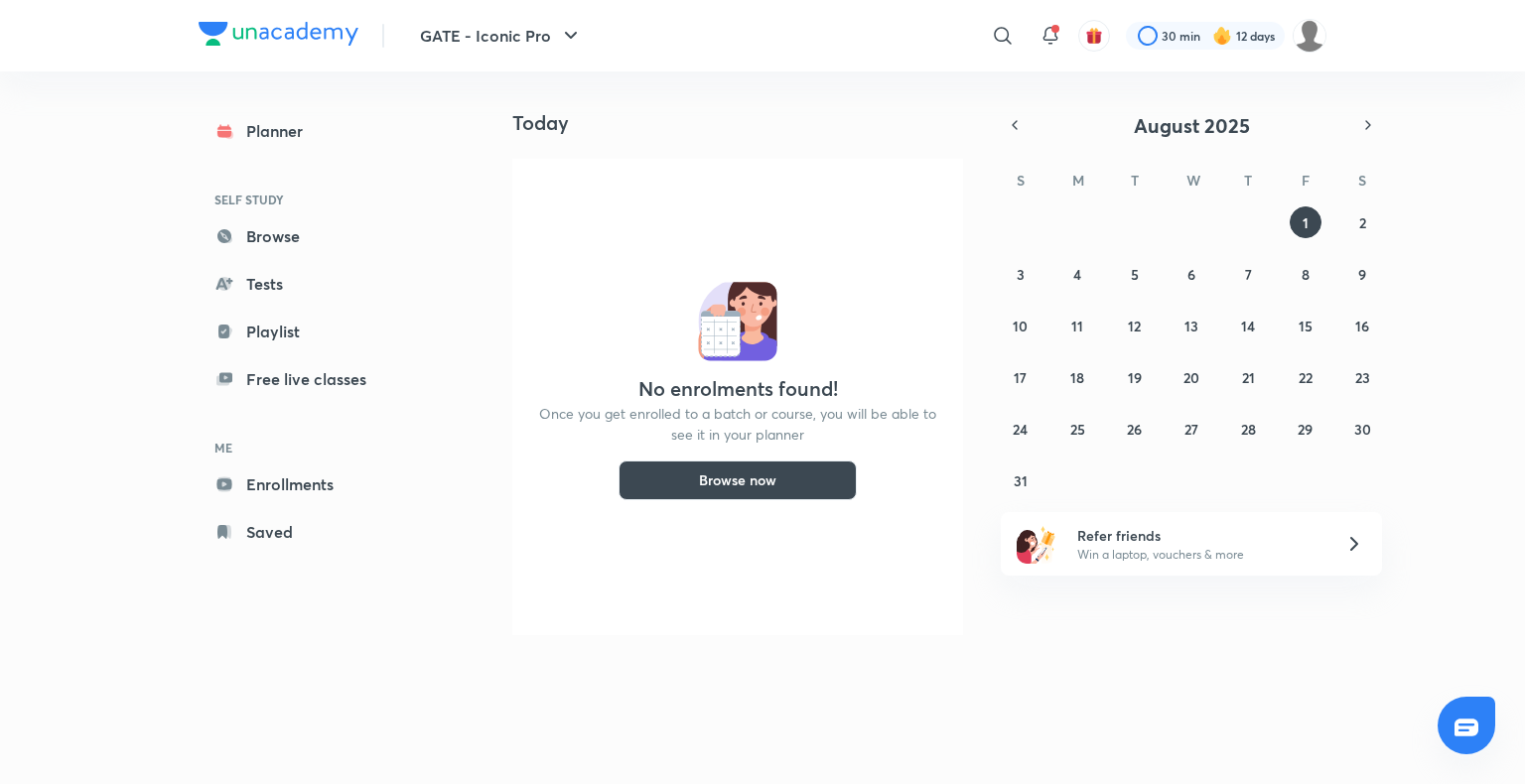 click on "​ 30 min 12 days" at bounding box center (992, 36) 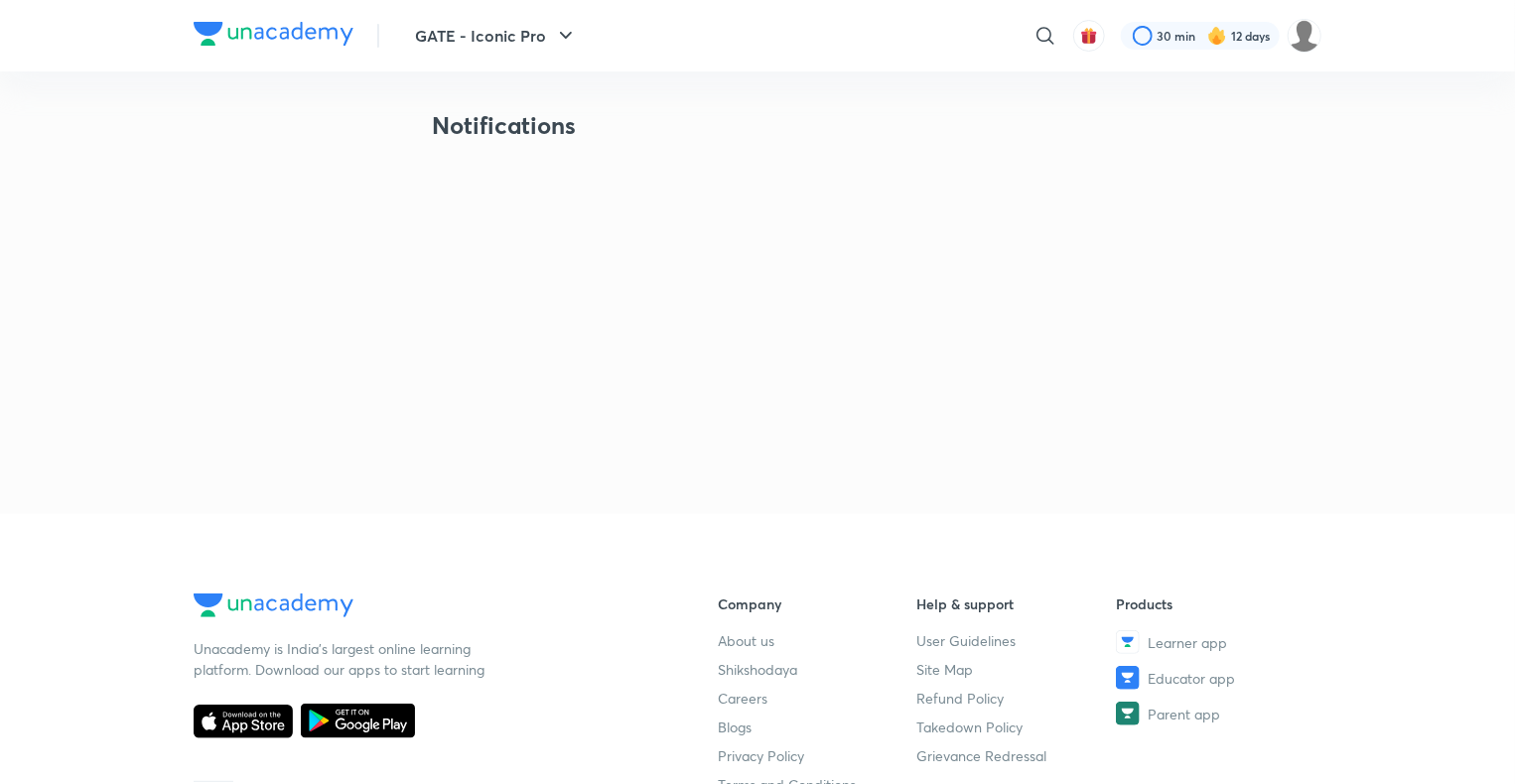 click on "​" at bounding box center [1053, 36] 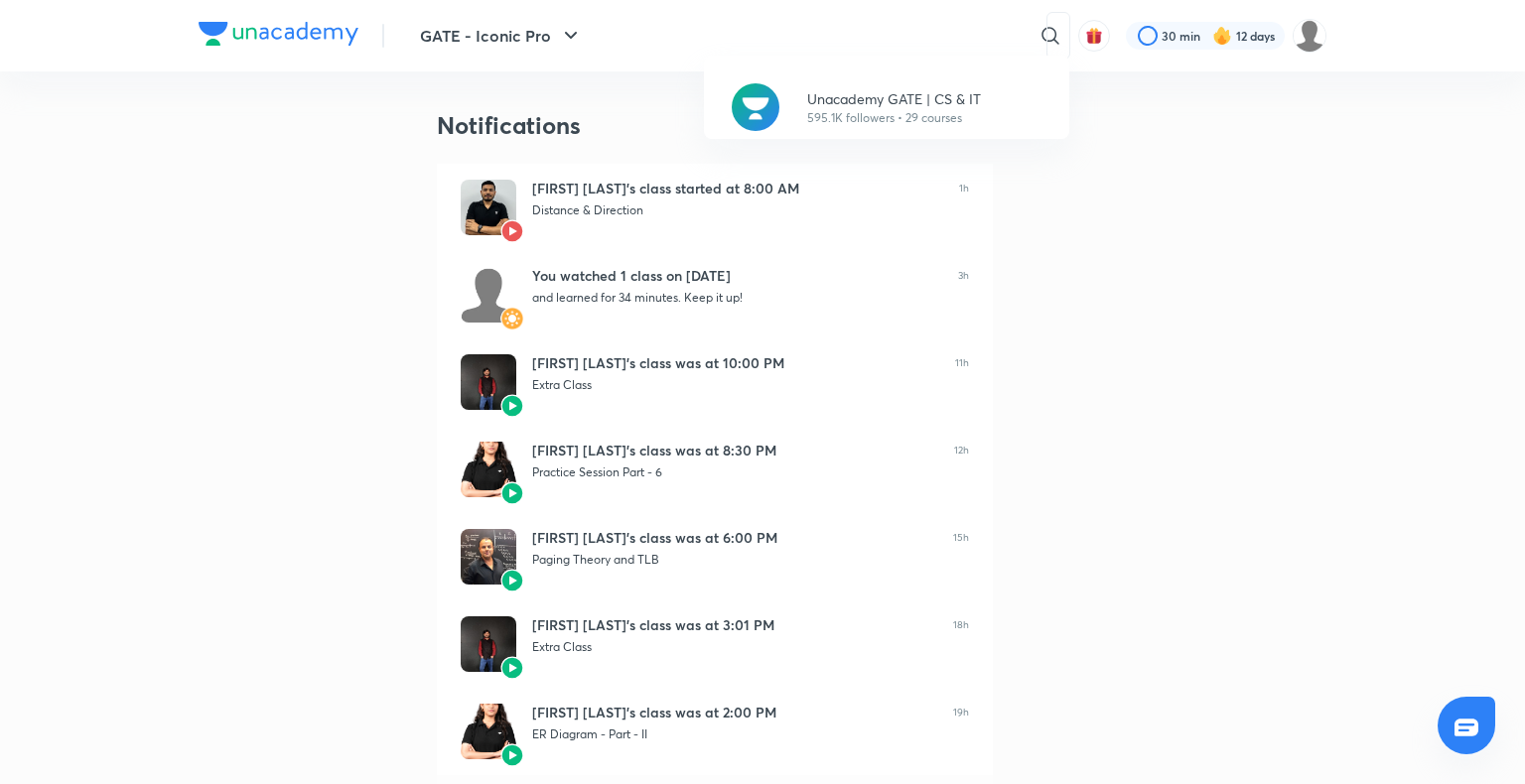 click on "Unacademy GATE | CS & IT 595.1K followers • 29 courses" at bounding box center (762, 392) 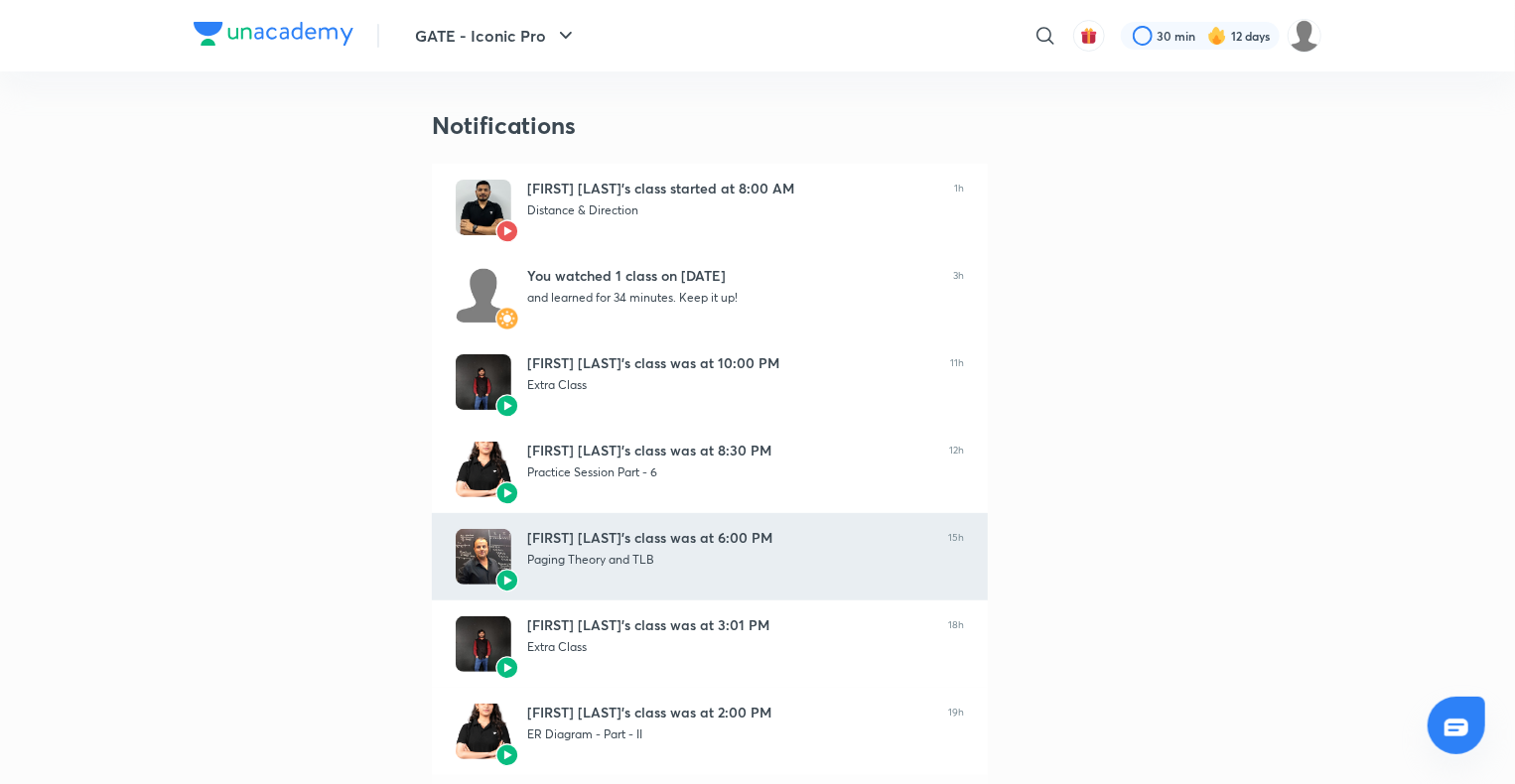 click on "Bharat Acharya’s class was at 6:00 PM" at bounding box center [730, 538] 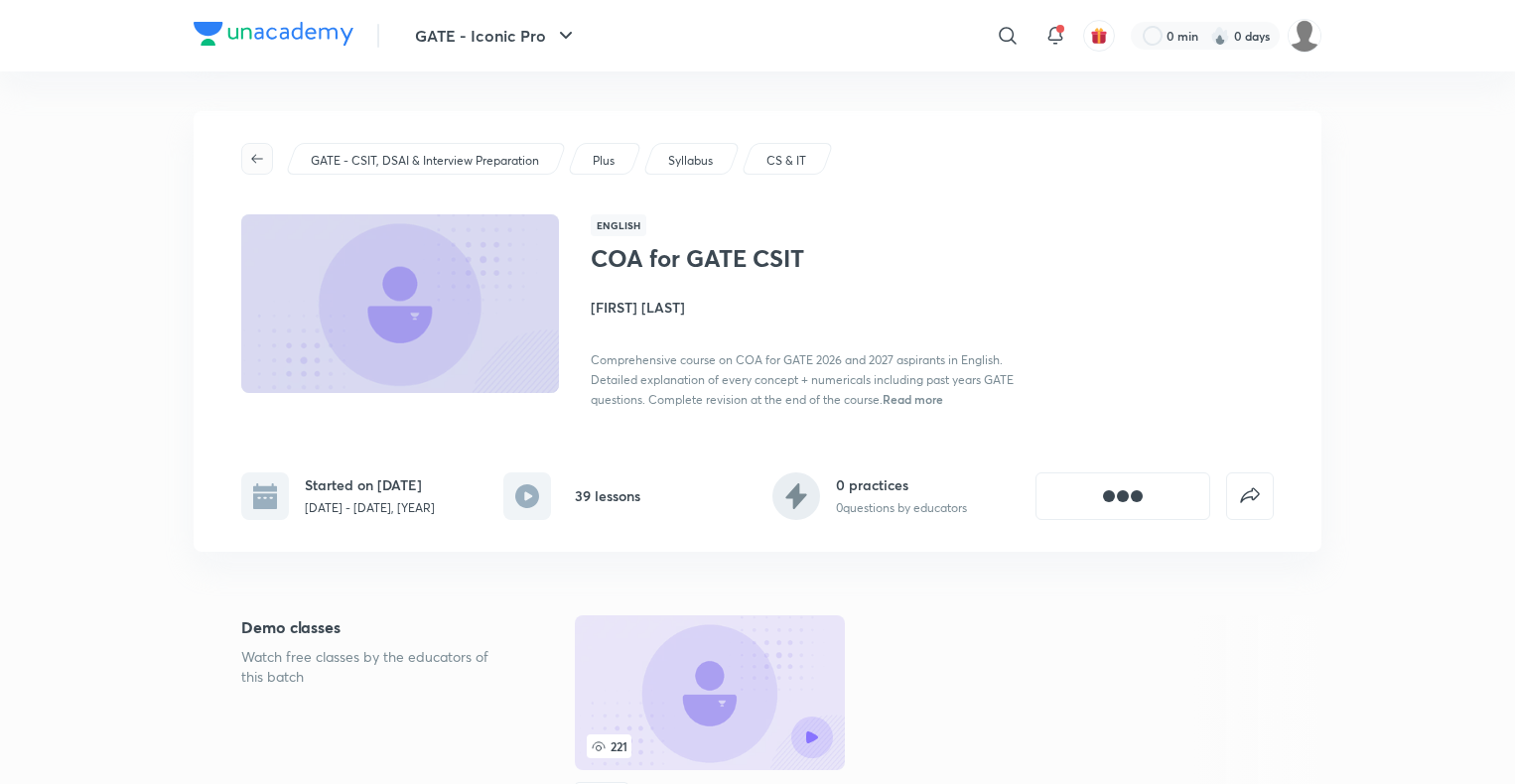 scroll, scrollTop: 0, scrollLeft: 0, axis: both 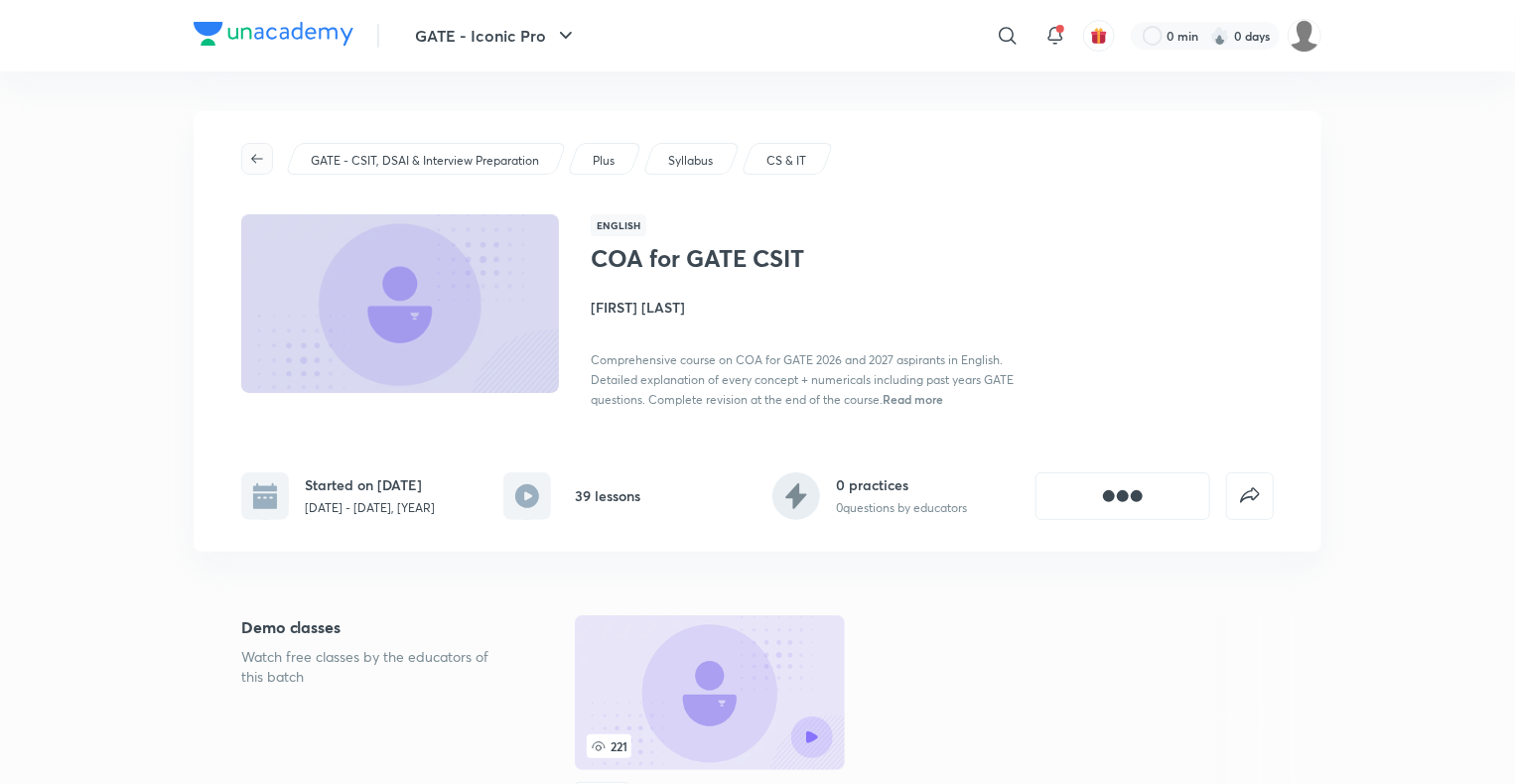 click 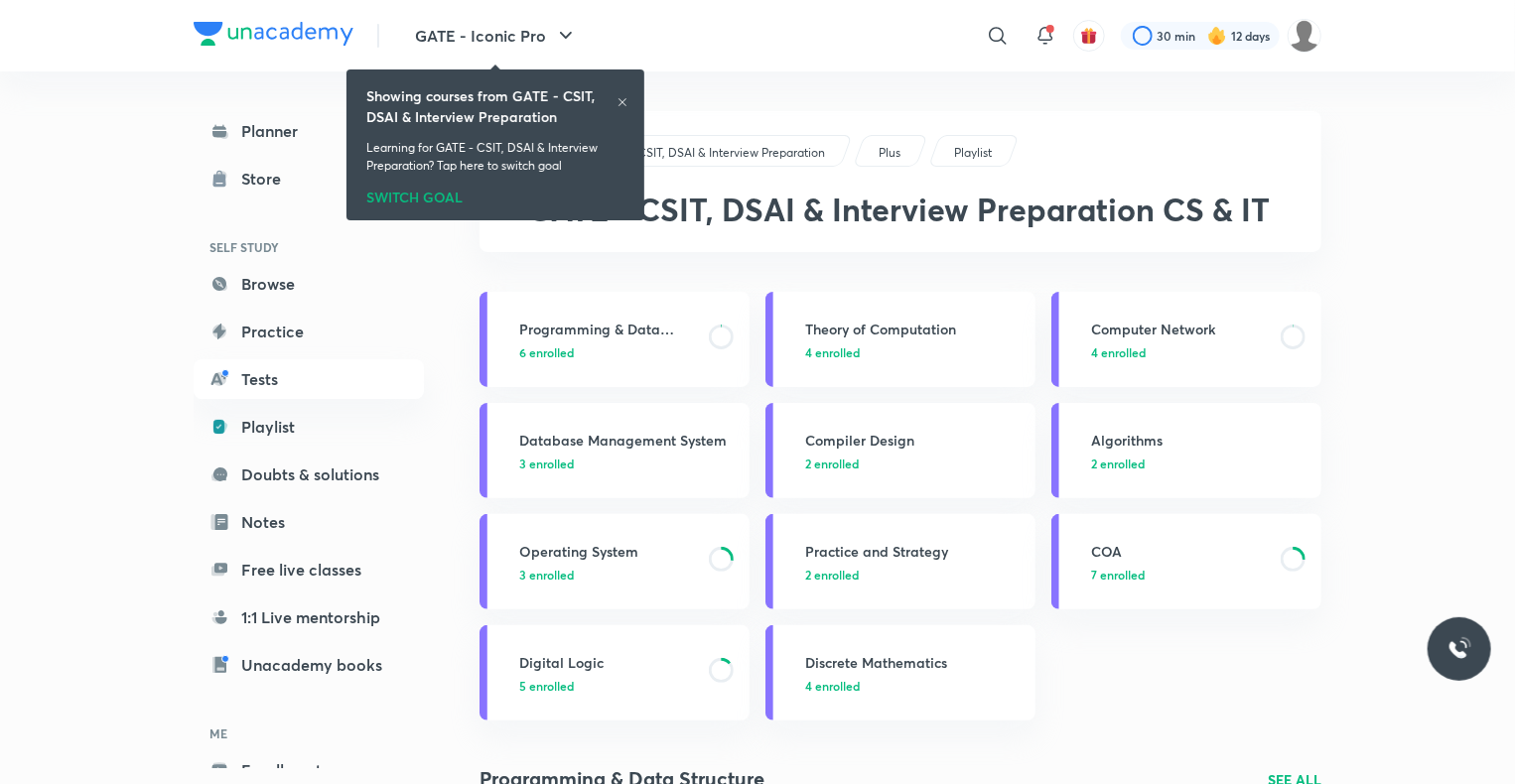 click 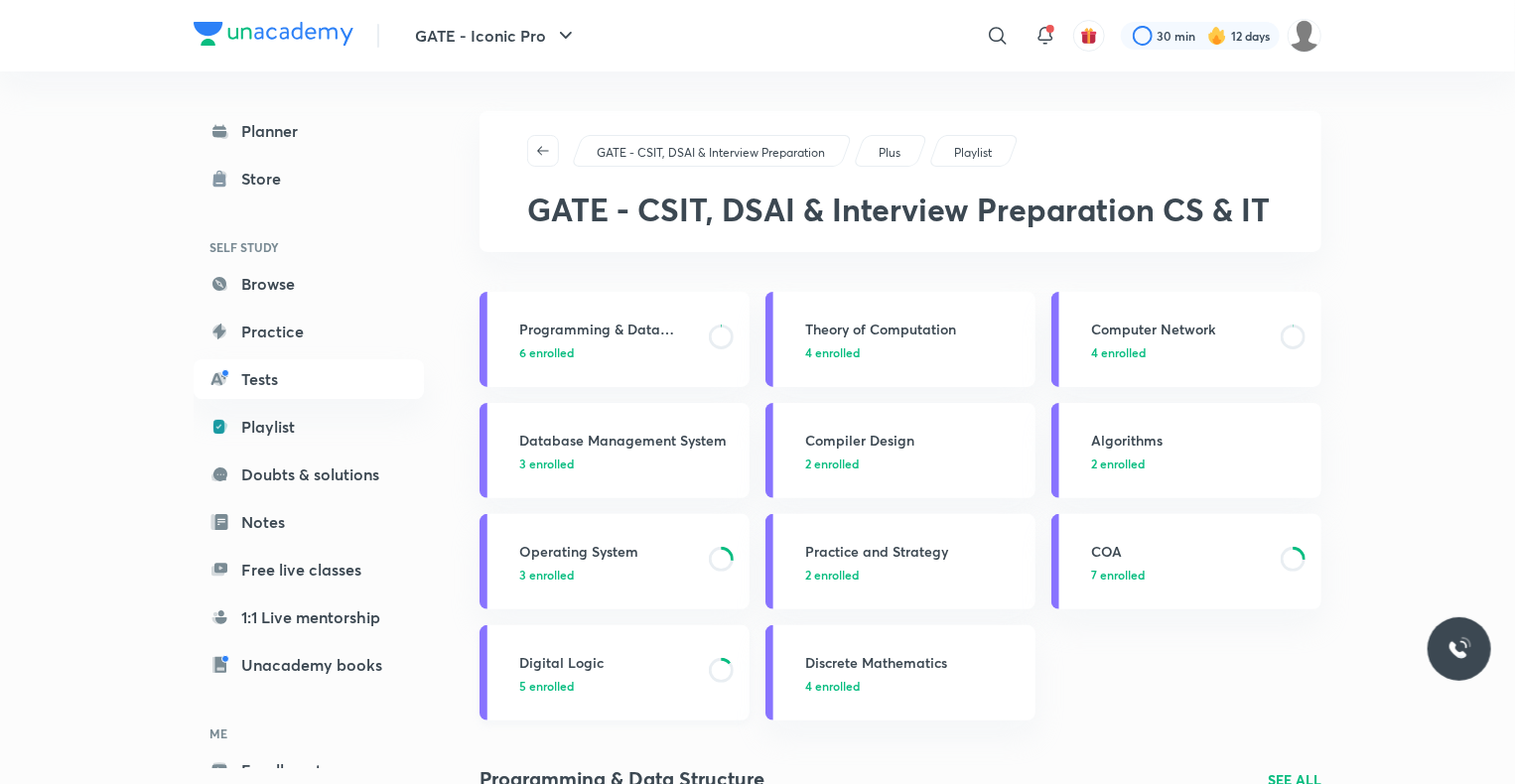 click on "Digital Logic" at bounding box center [608, 662] 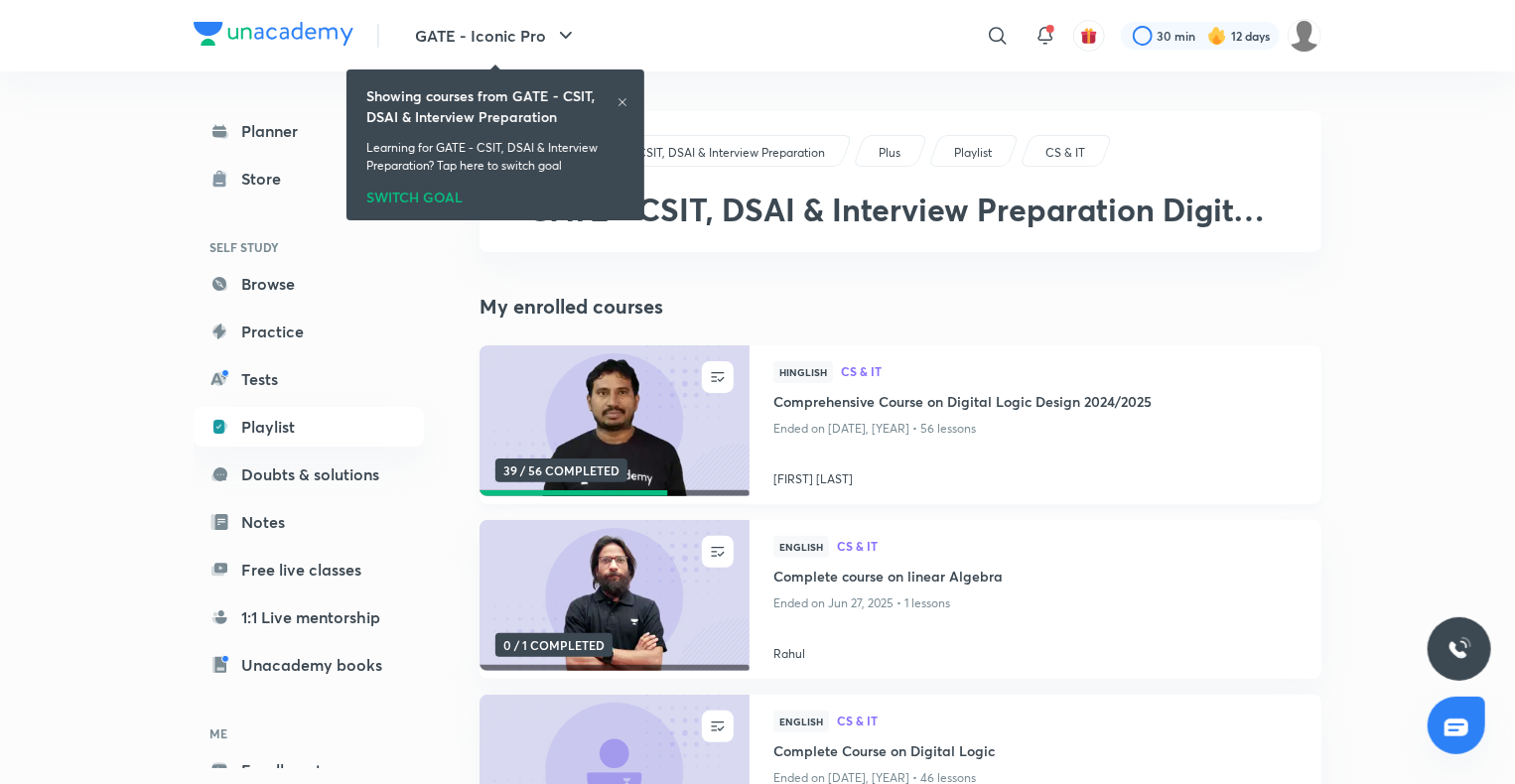 click on "Comprehensive Course on Digital Logic Design 2024/2025" at bounding box center (1035, 403) 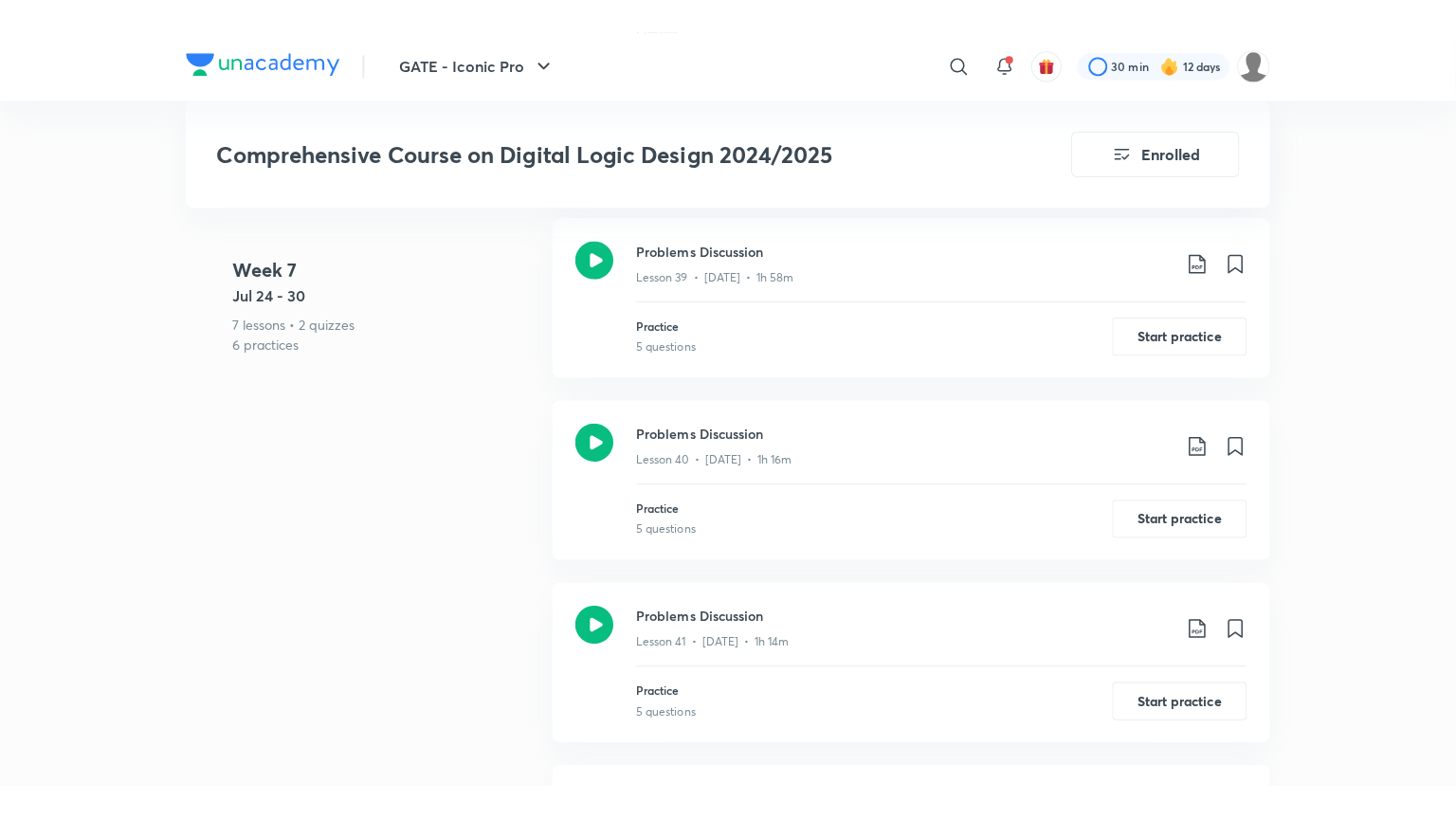 scroll, scrollTop: 8541, scrollLeft: 0, axis: vertical 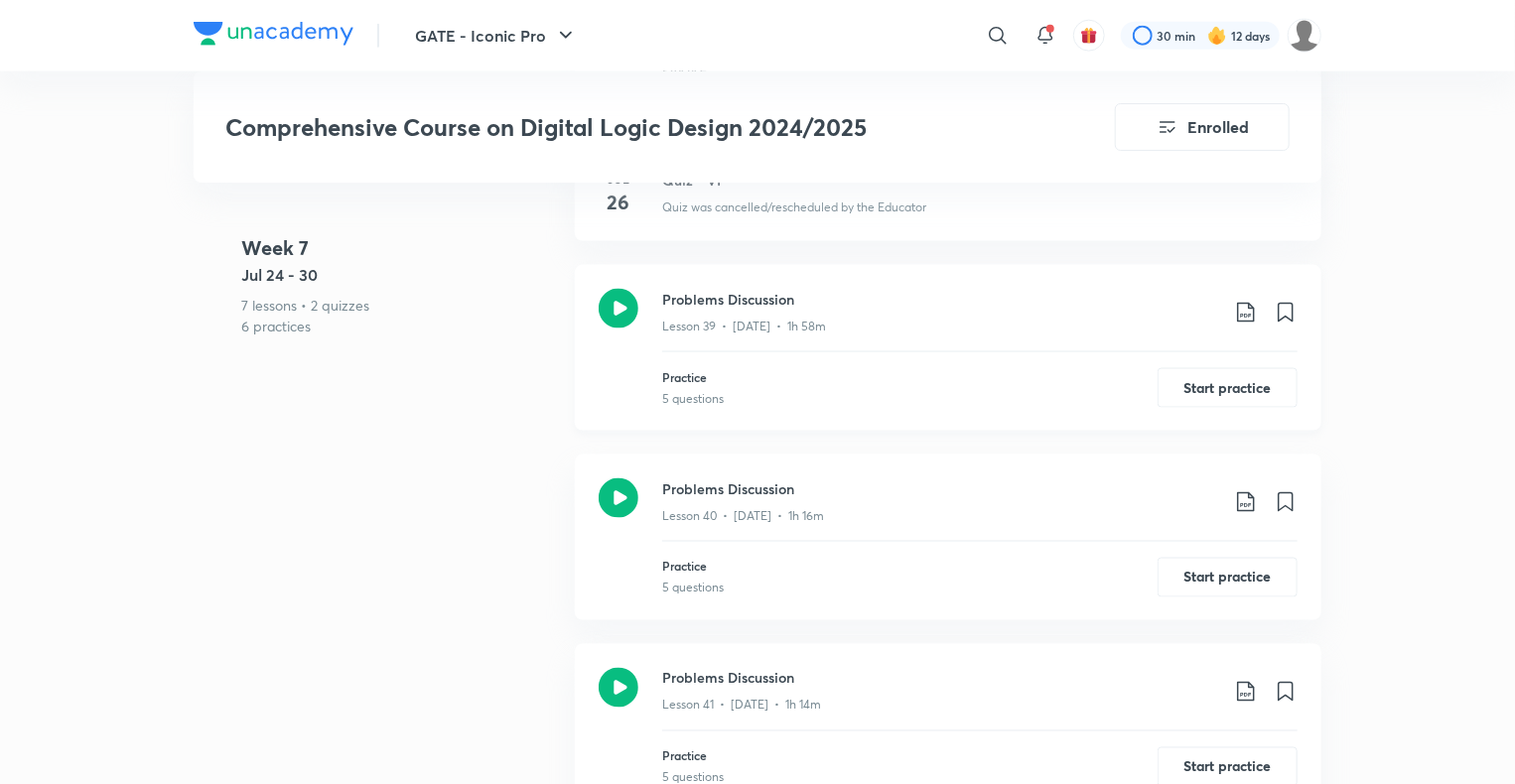click on "Problems Discussion" at bounding box center [940, -8128] 